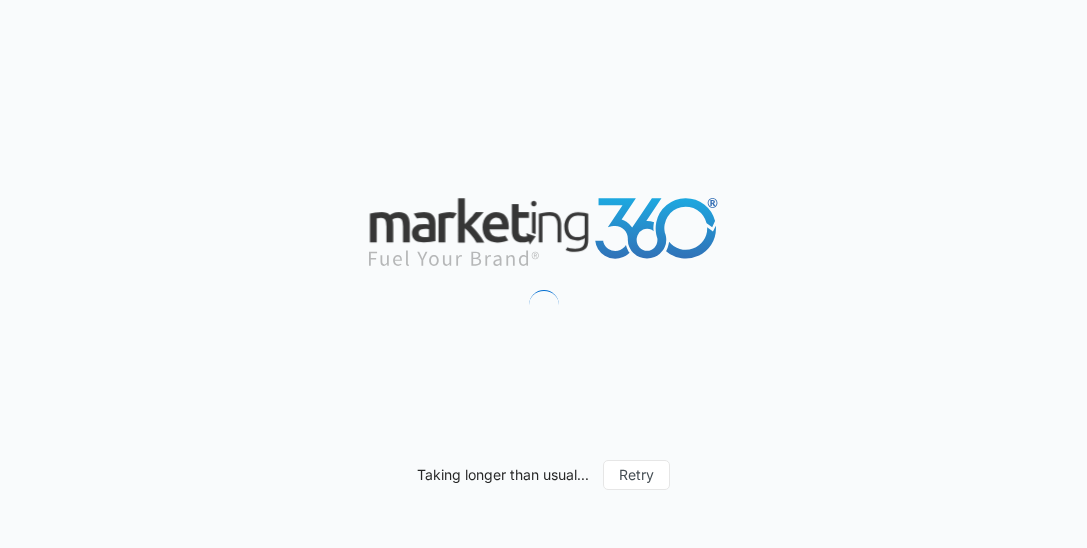 scroll, scrollTop: 0, scrollLeft: 0, axis: both 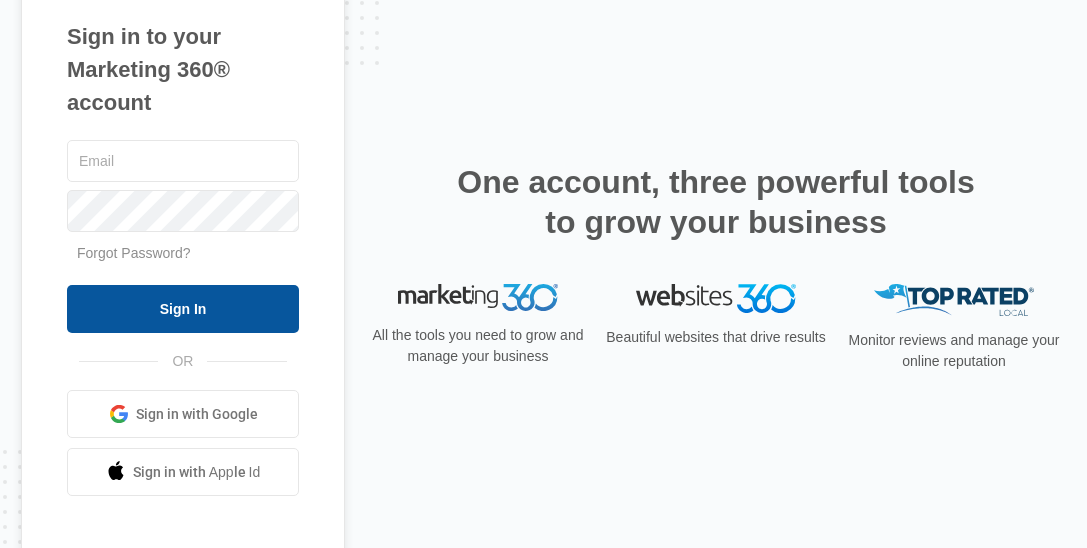 type on "armstrongmaryjane@gmail.com" 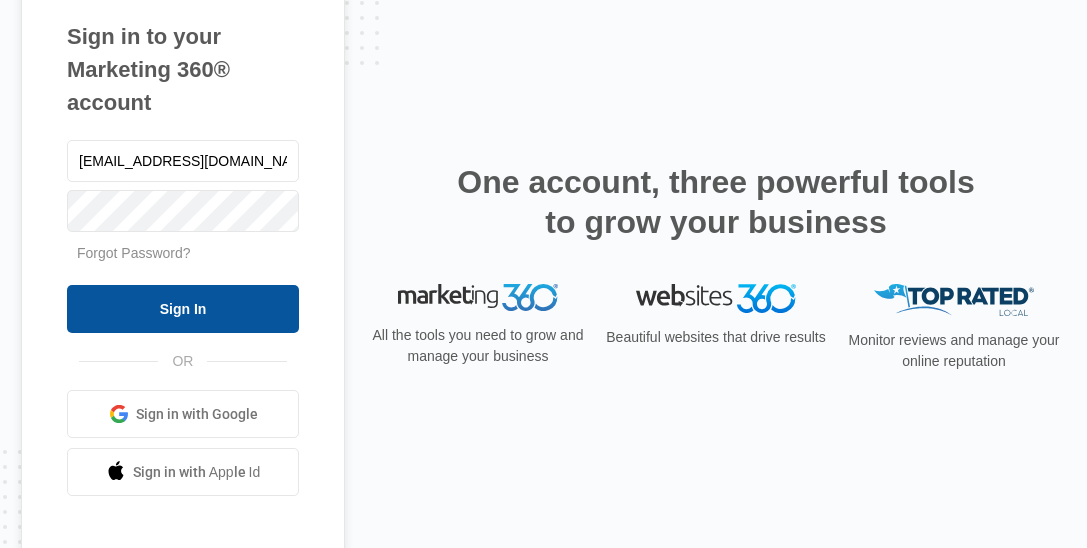 click on "Sign In" at bounding box center (183, 309) 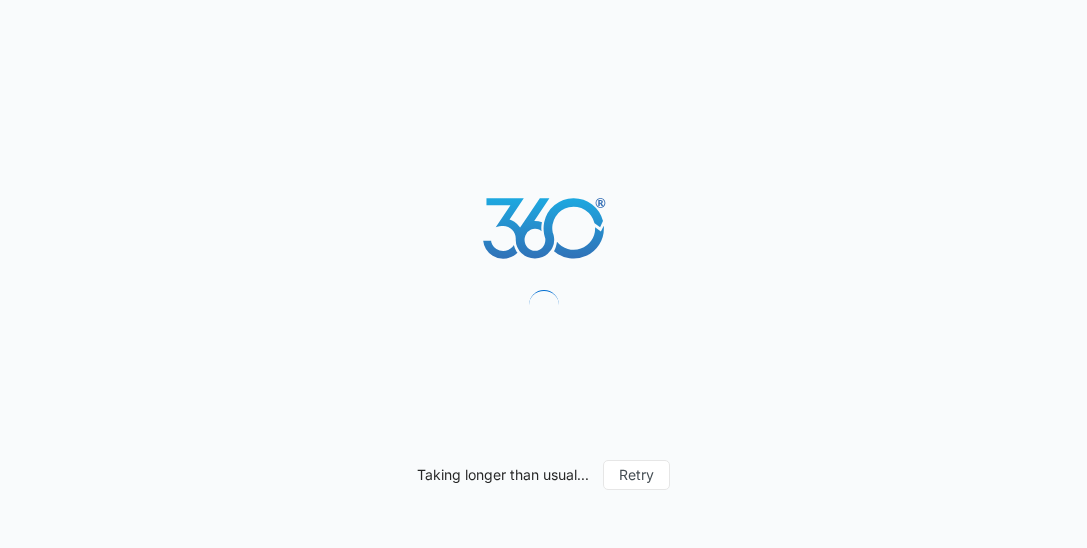 scroll, scrollTop: 0, scrollLeft: 0, axis: both 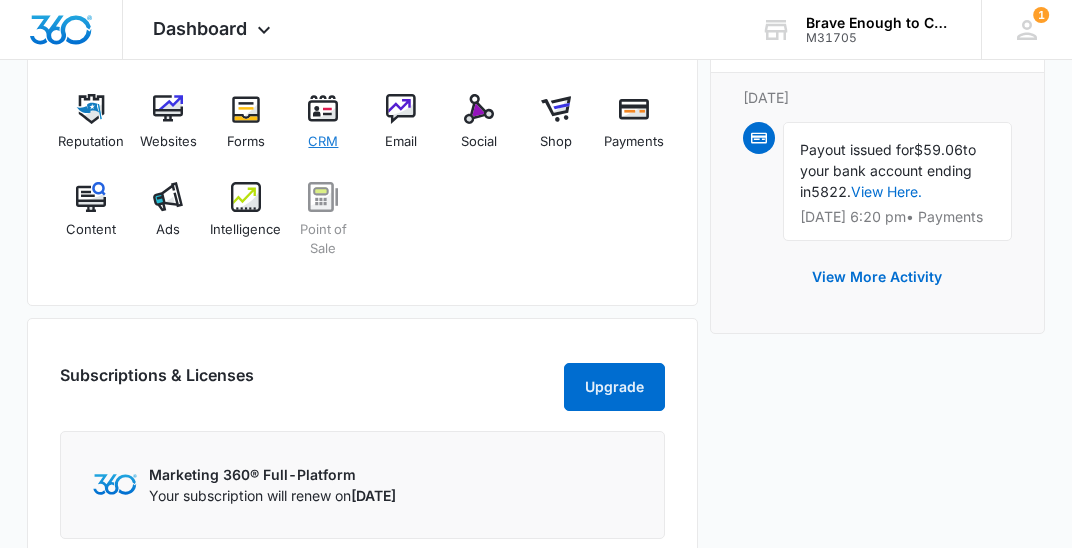 click on "CRM" at bounding box center (324, 129) 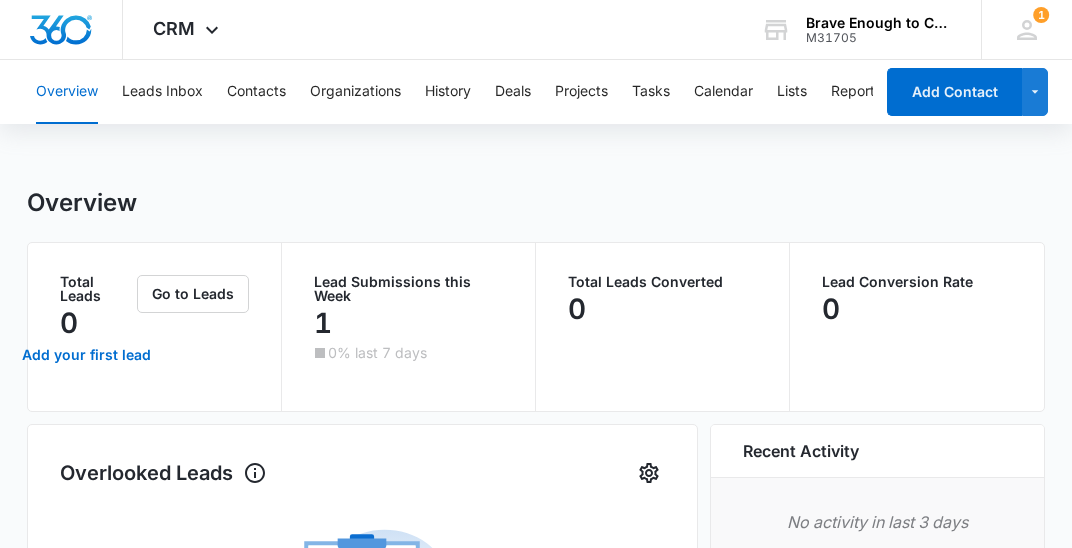 scroll, scrollTop: 0, scrollLeft: 0, axis: both 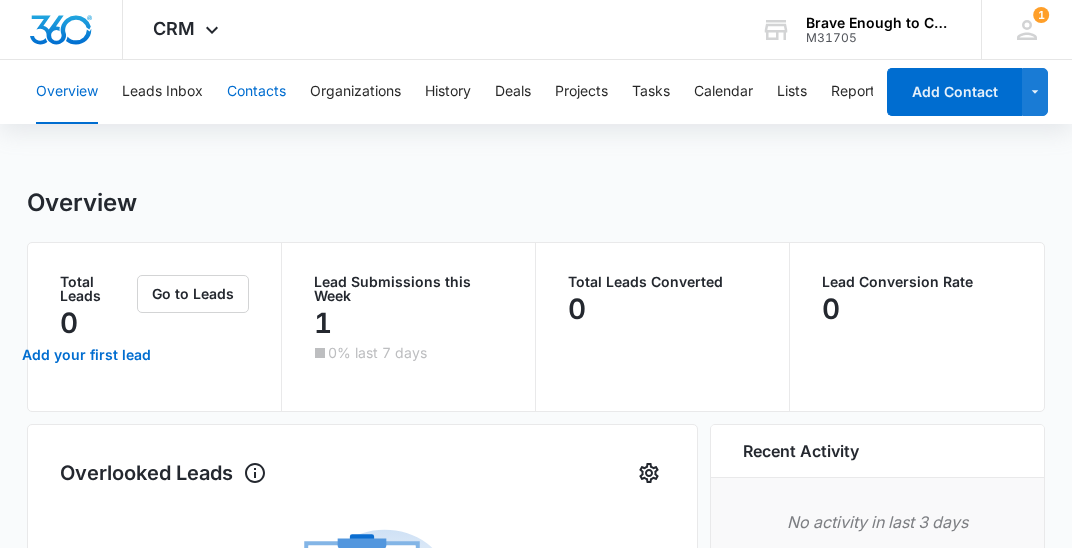 click on "Contacts" at bounding box center (256, 92) 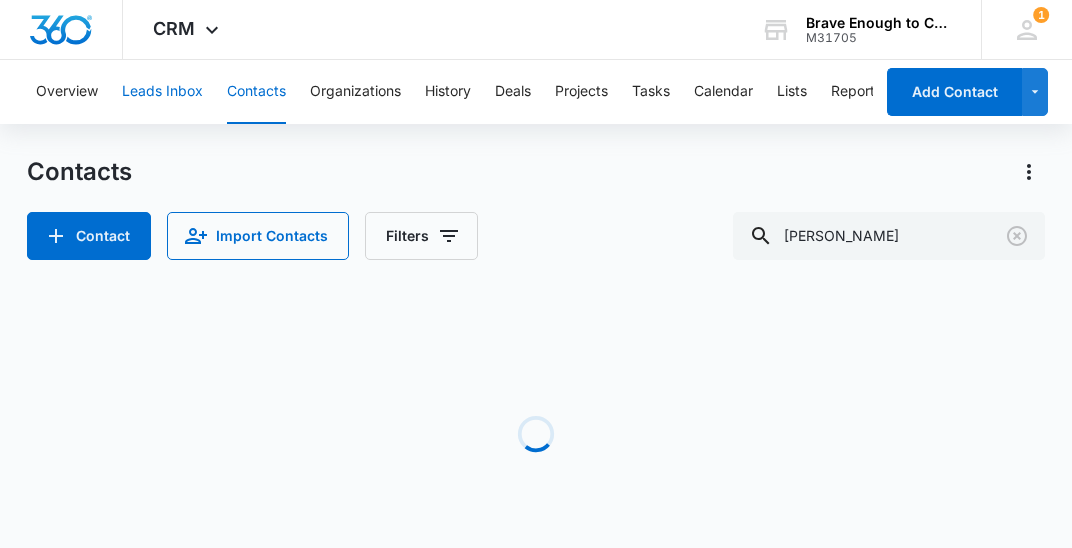 click on "Leads Inbox" at bounding box center (162, 92) 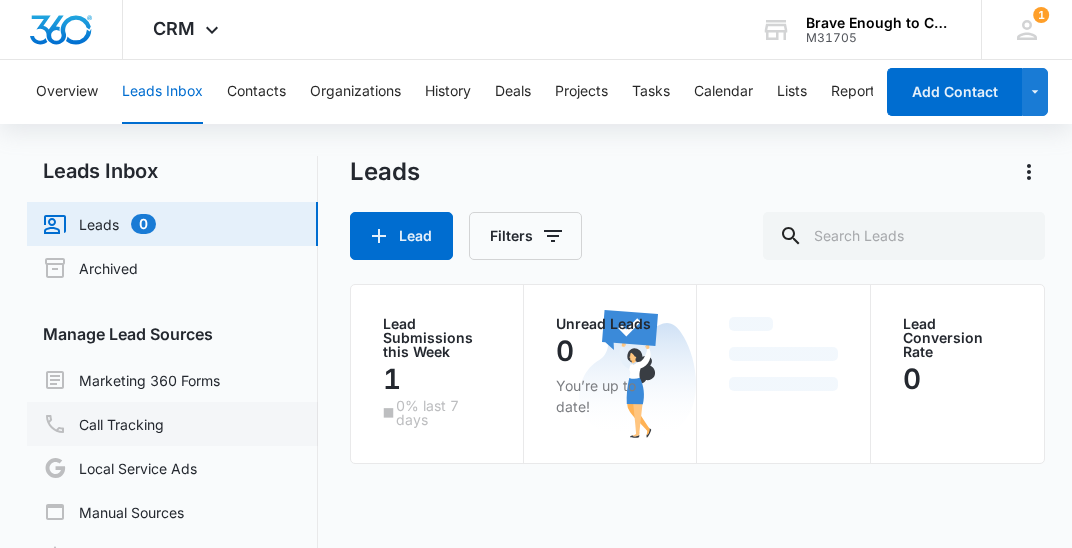 scroll, scrollTop: 0, scrollLeft: 0, axis: both 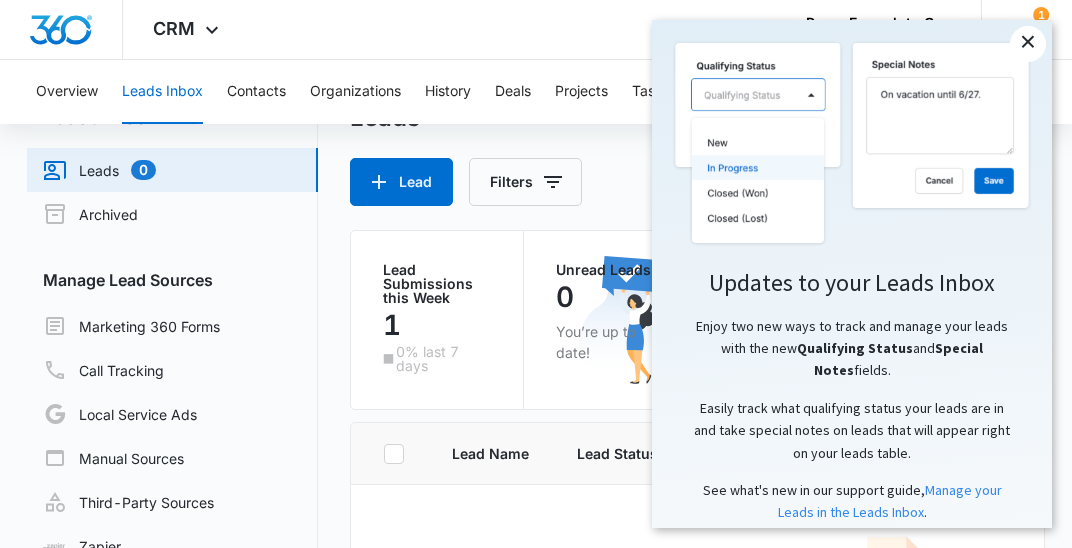 click on "×" at bounding box center (1028, 44) 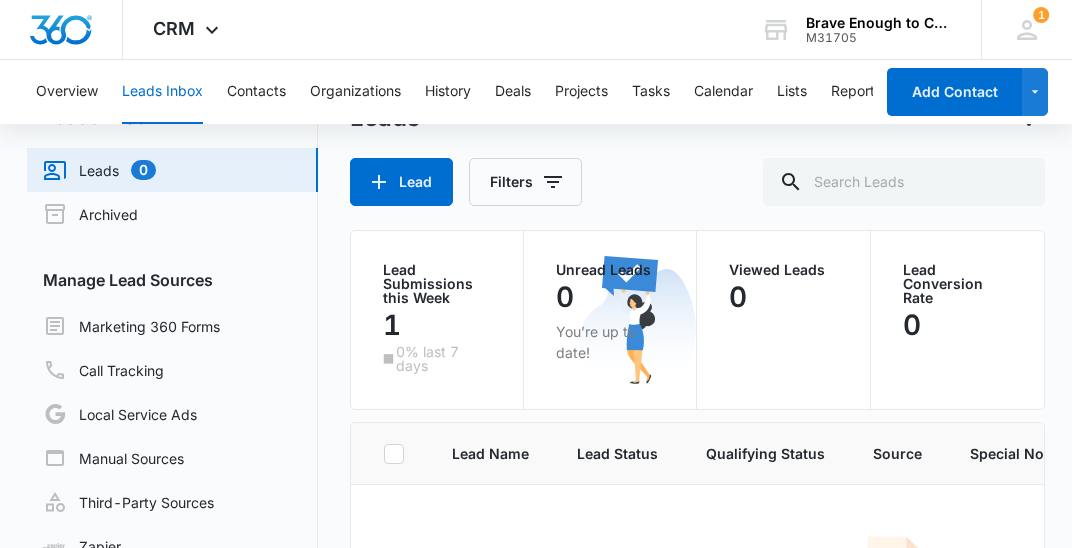 scroll, scrollTop: 52, scrollLeft: 0, axis: vertical 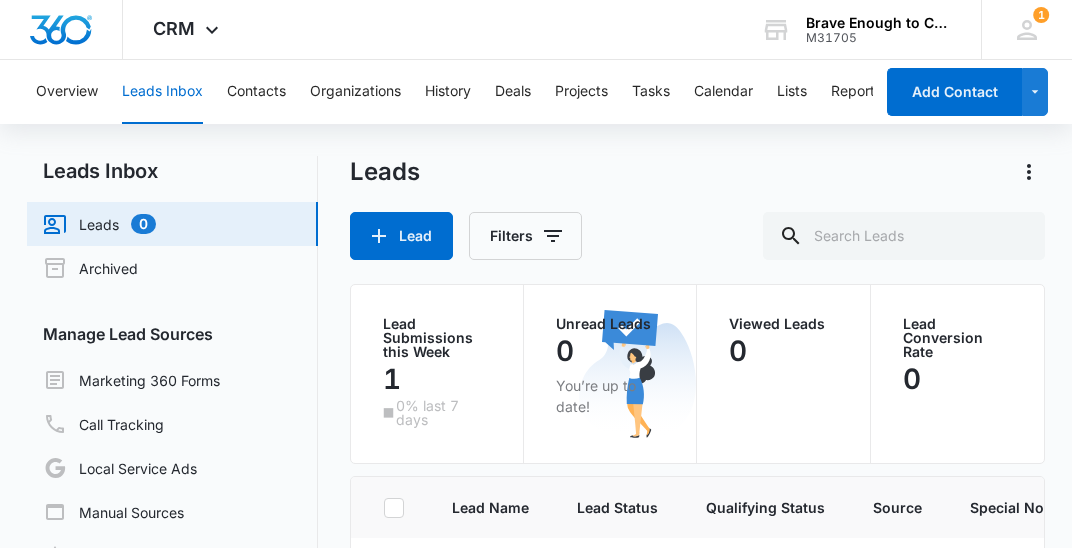 click on "Lead Submissions this Week" at bounding box center [437, 338] 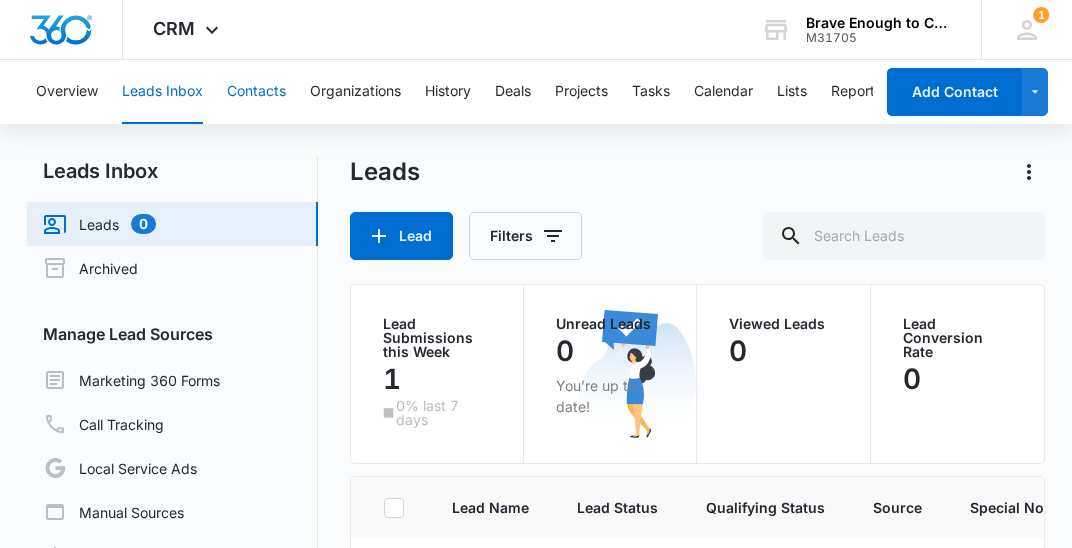 click on "Contacts" at bounding box center [256, 92] 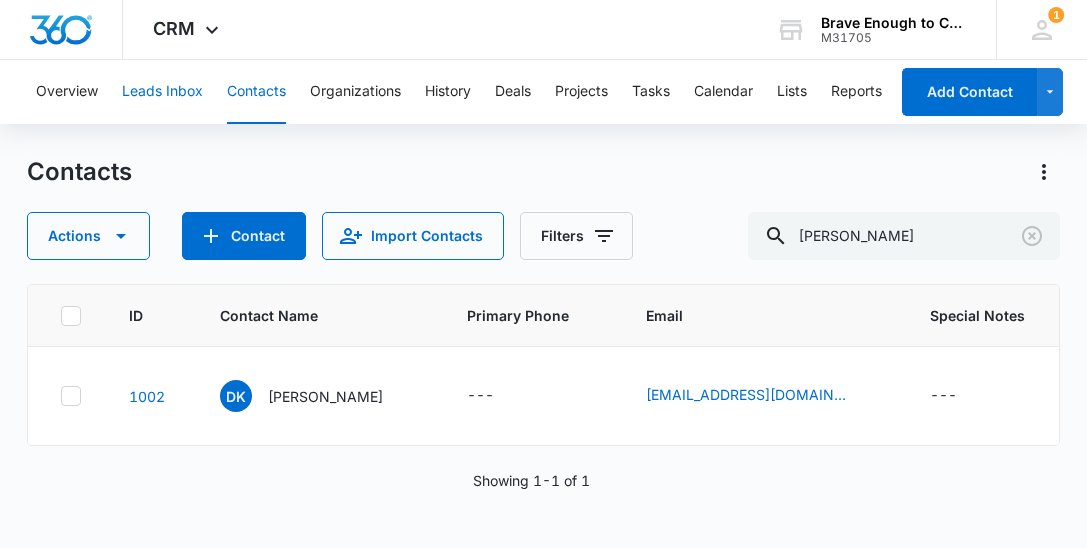 click on "Leads Inbox" at bounding box center (162, 92) 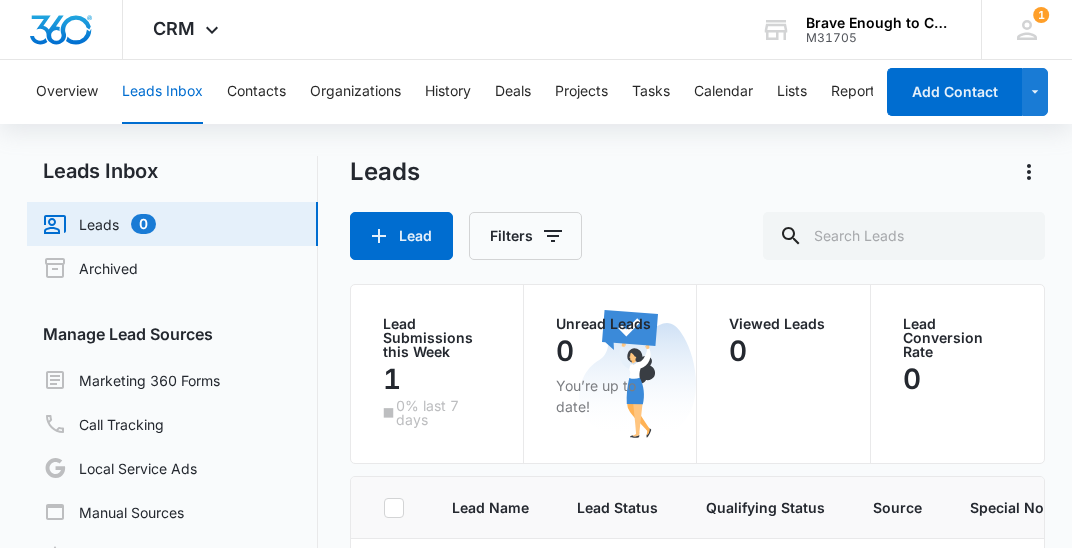 click on "1" at bounding box center [437, 379] 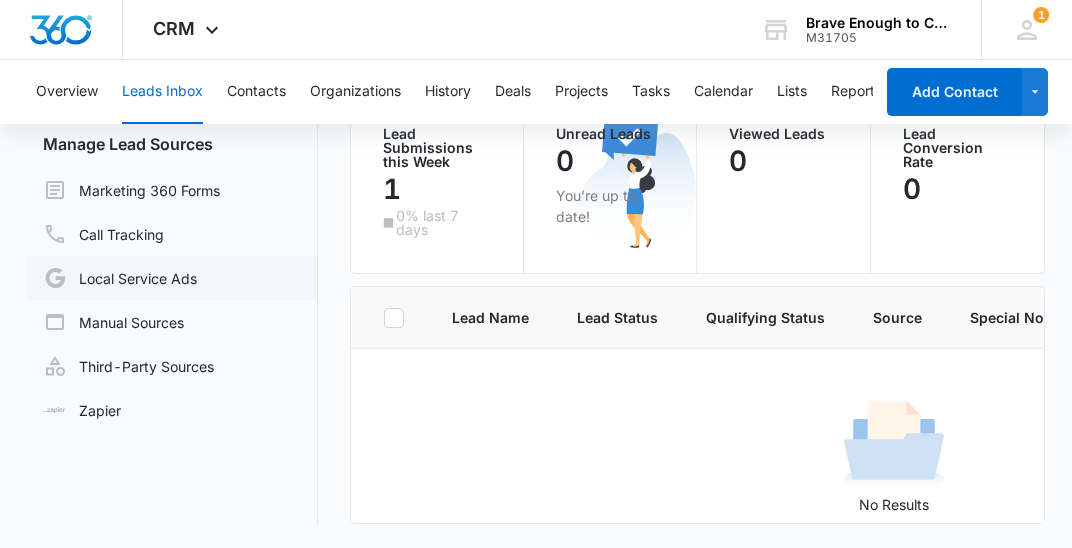 scroll, scrollTop: 0, scrollLeft: 0, axis: both 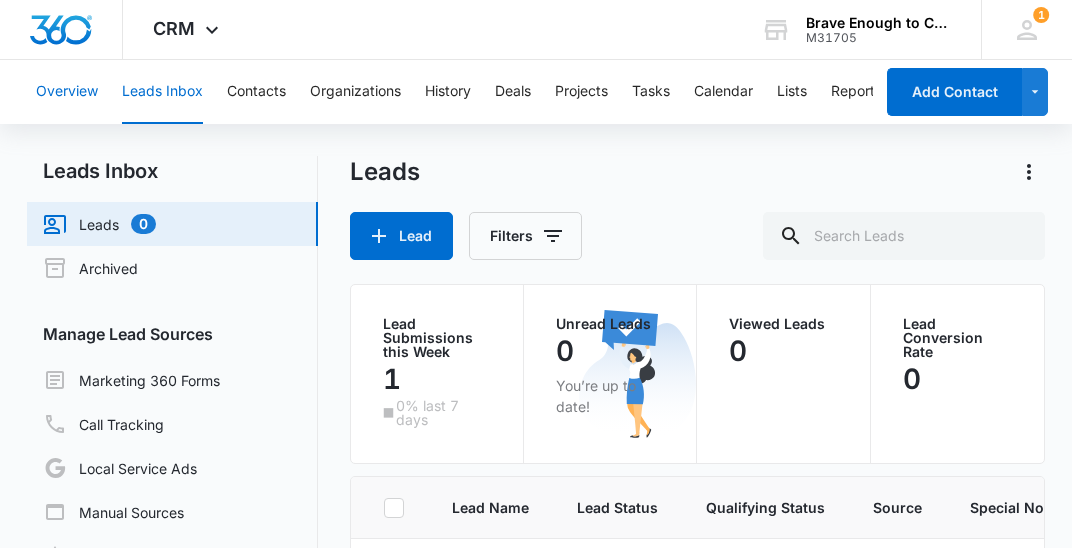 click on "Overview" at bounding box center [67, 92] 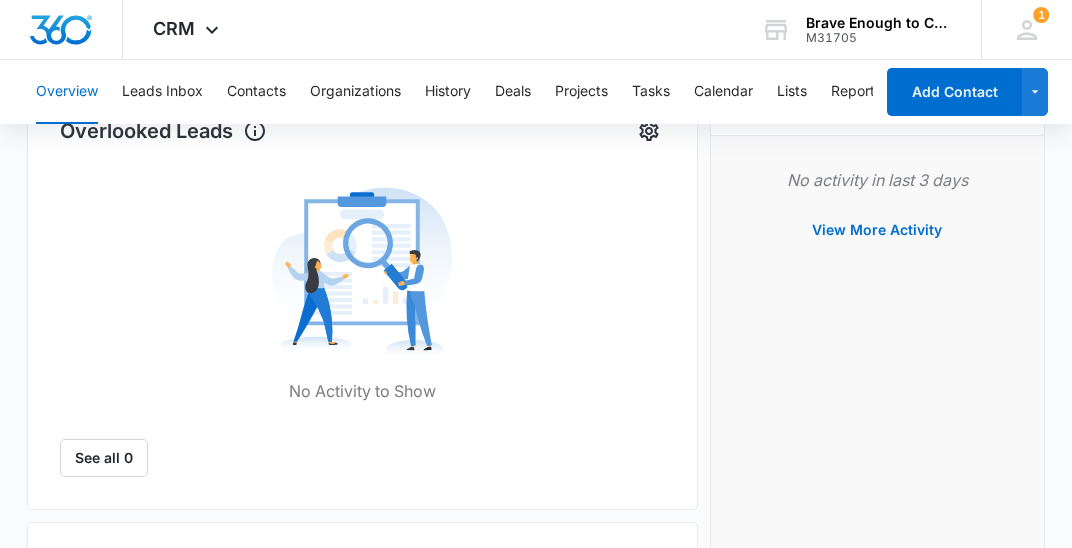 scroll, scrollTop: 329, scrollLeft: 0, axis: vertical 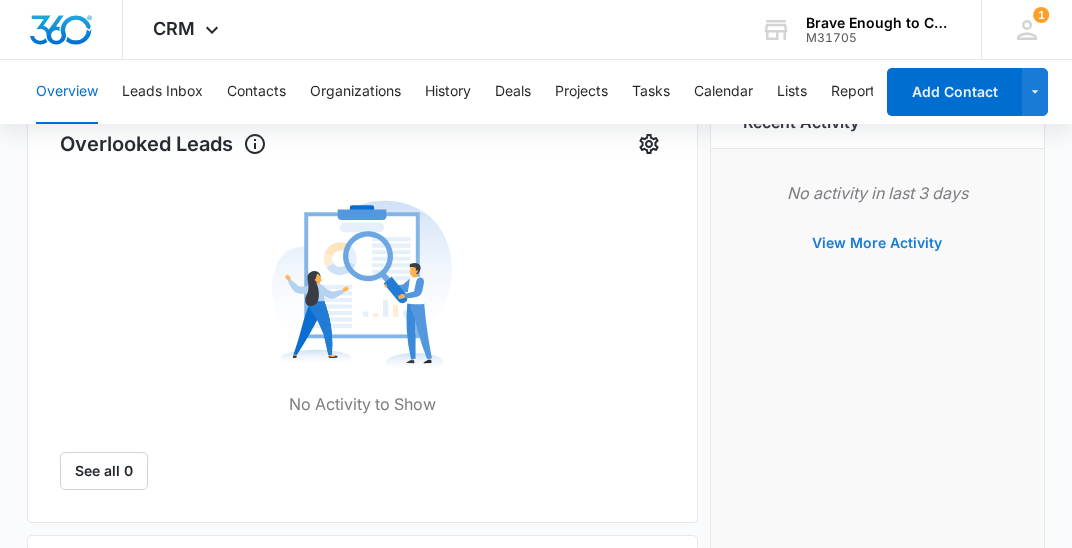 click on "View More Activity" at bounding box center (877, 243) 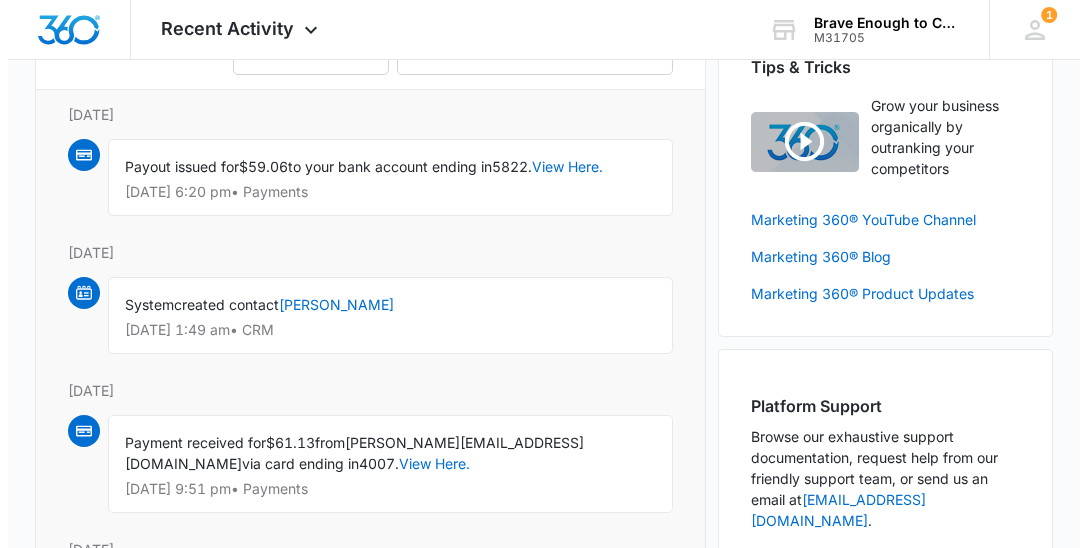 scroll, scrollTop: 0, scrollLeft: 0, axis: both 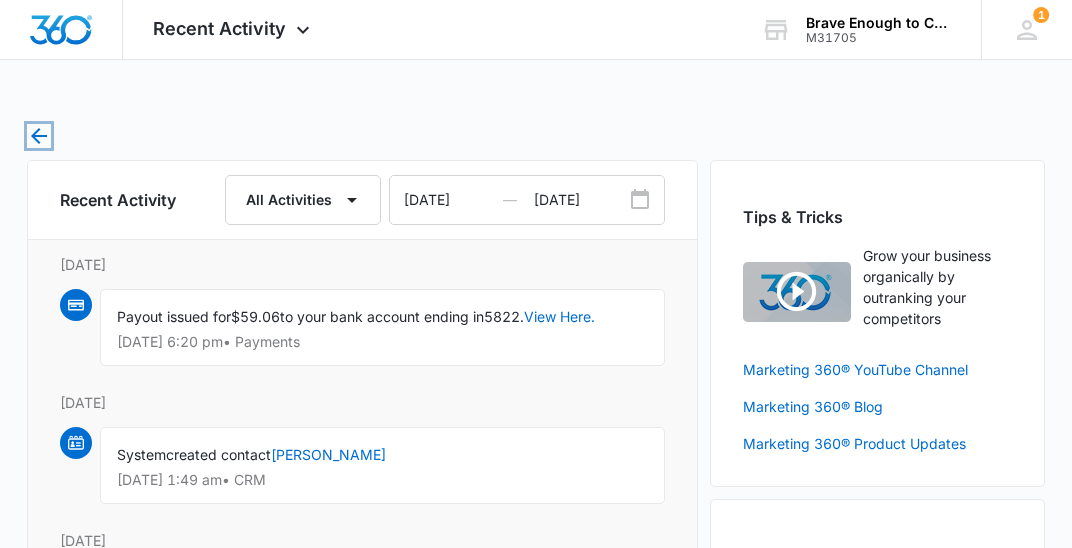 click 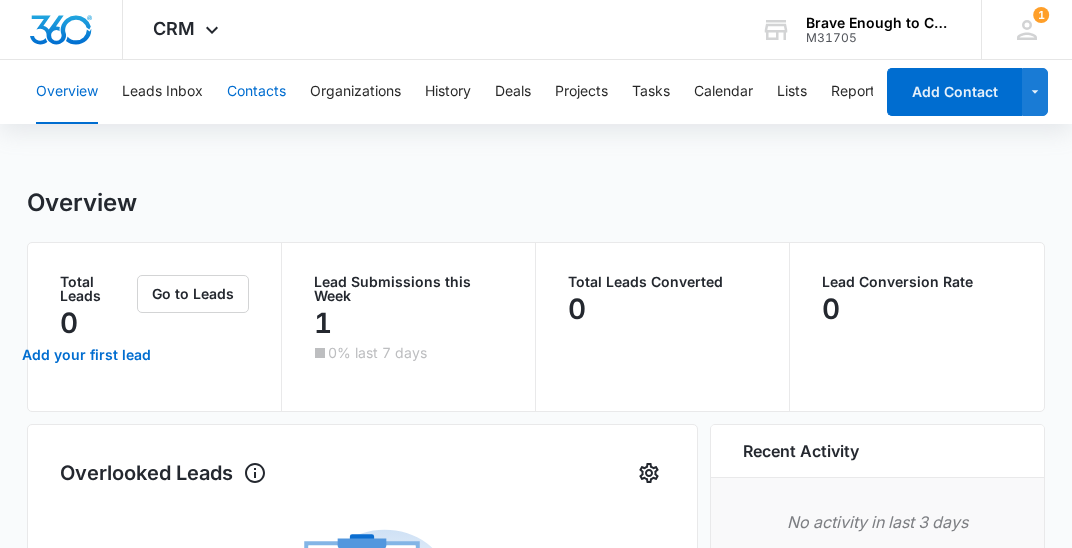 click on "Contacts" at bounding box center (256, 92) 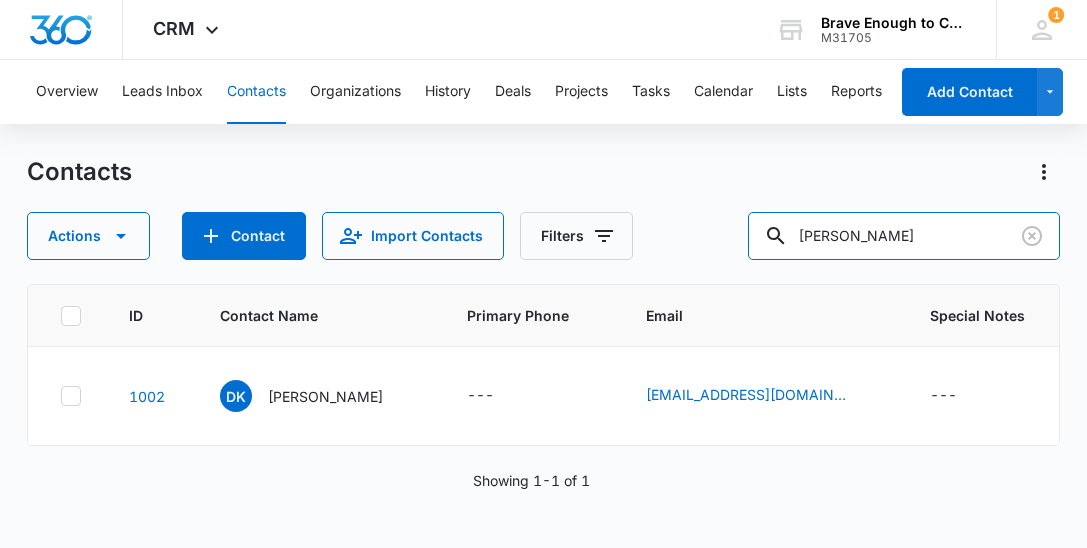 drag, startPoint x: 981, startPoint y: 243, endPoint x: 743, endPoint y: 232, distance: 238.25406 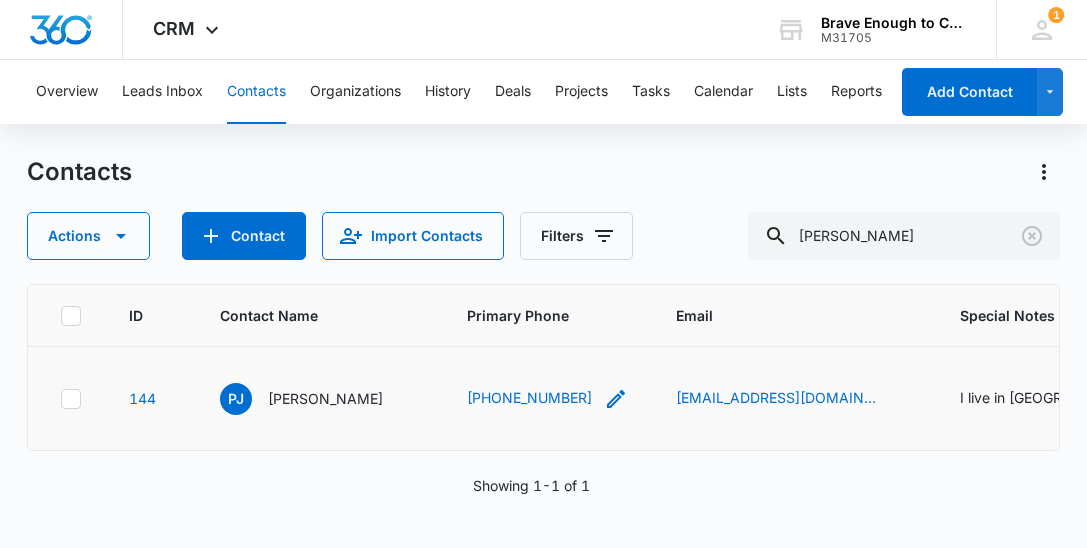 click 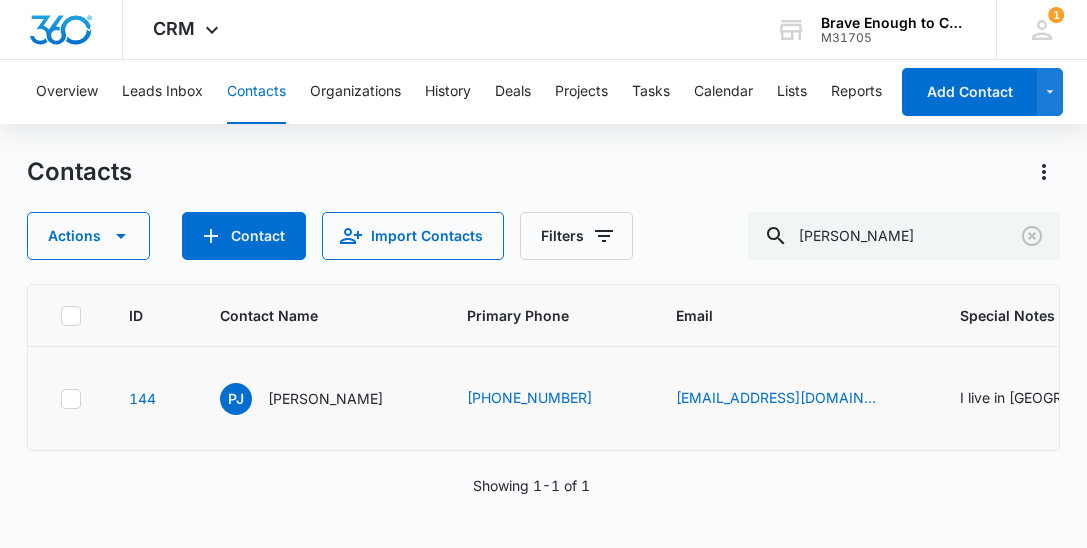 click on "electricnyckelharpa@gmail.com" at bounding box center (794, 399) 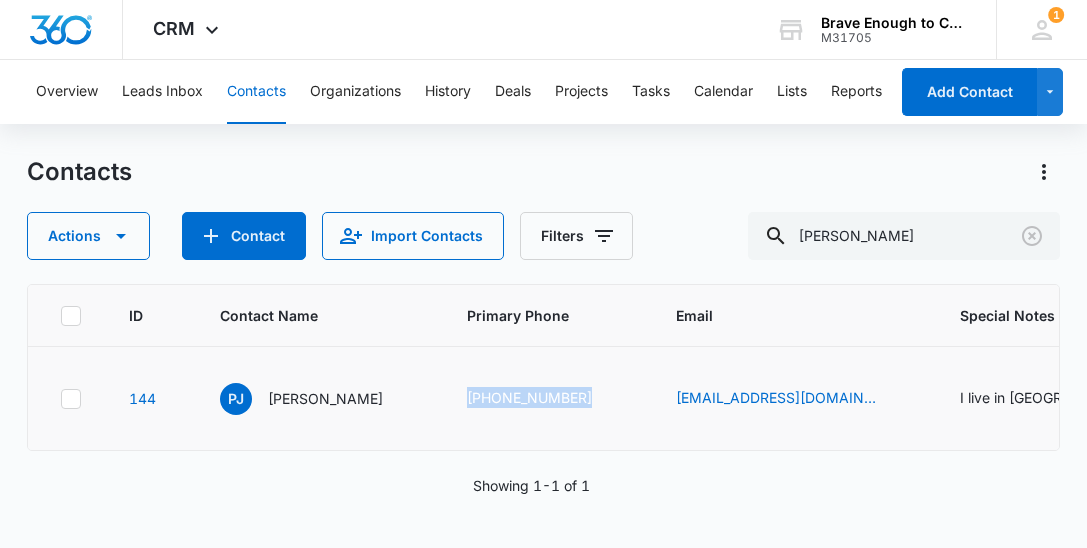 drag, startPoint x: 566, startPoint y: 426, endPoint x: 445, endPoint y: 417, distance: 121.33425 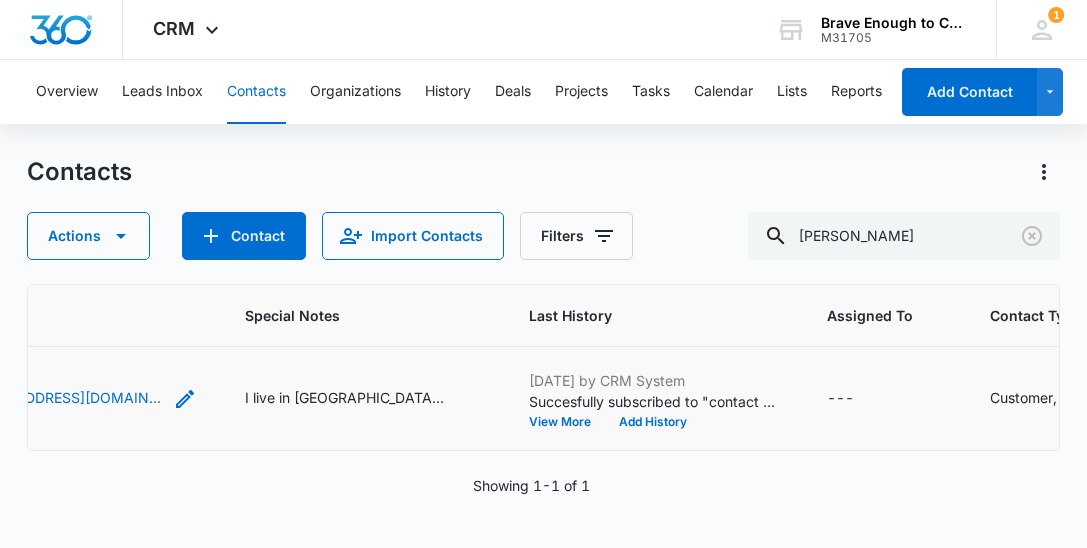 scroll, scrollTop: 0, scrollLeft: 785, axis: horizontal 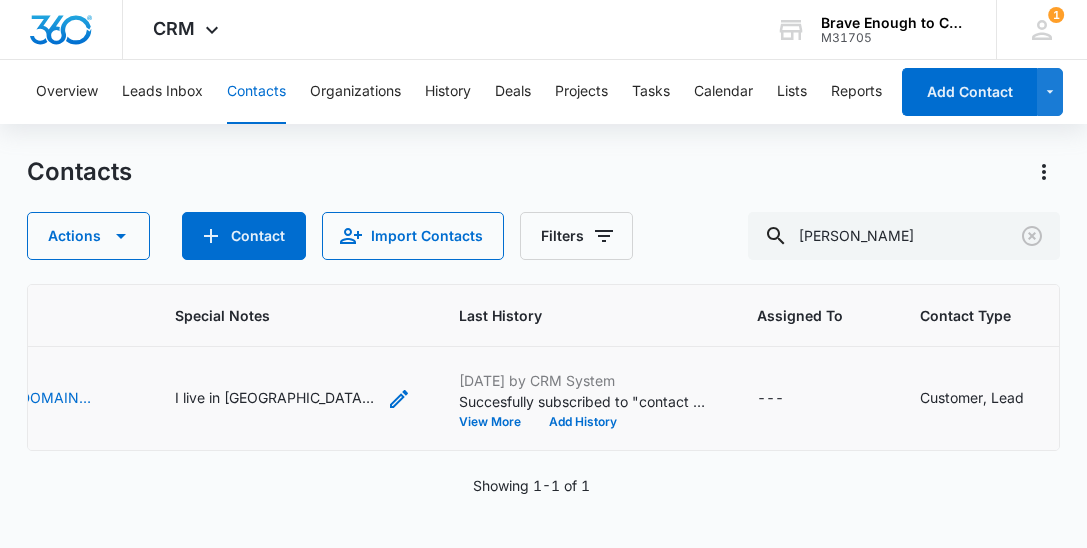 click on "I live in Edgewood, WA and I am looking for a men's Brave Enough group to join.
What are my options or next steps, thanks.
Peter" at bounding box center [275, 397] 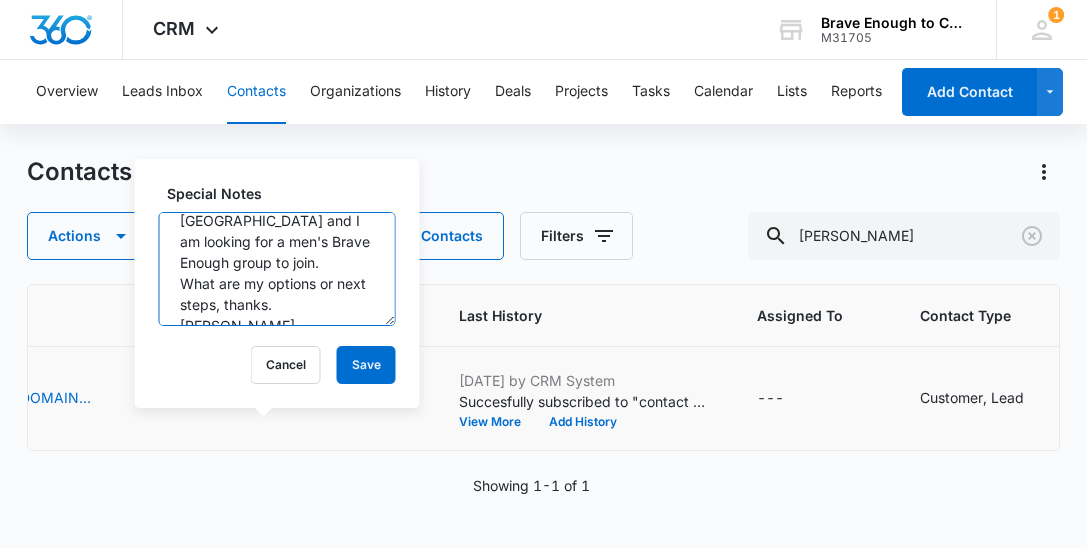 scroll, scrollTop: 63, scrollLeft: 0, axis: vertical 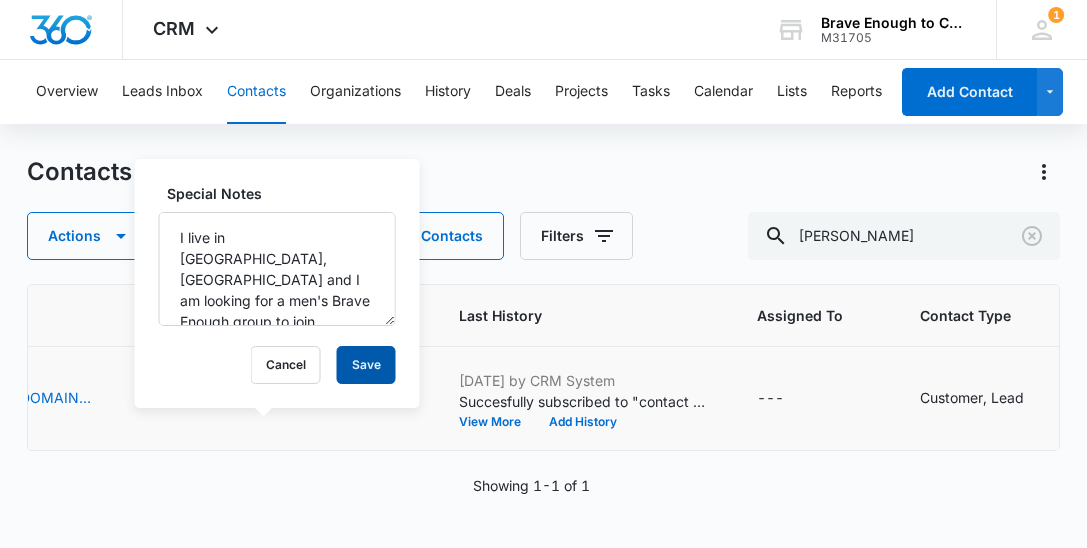 click on "Save" at bounding box center (366, 365) 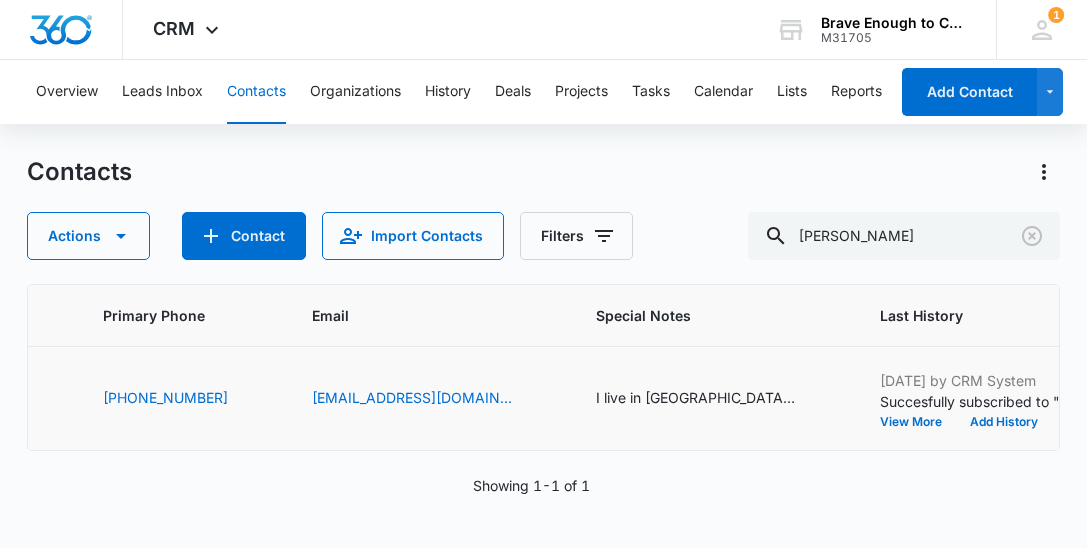 scroll, scrollTop: 0, scrollLeft: 363, axis: horizontal 